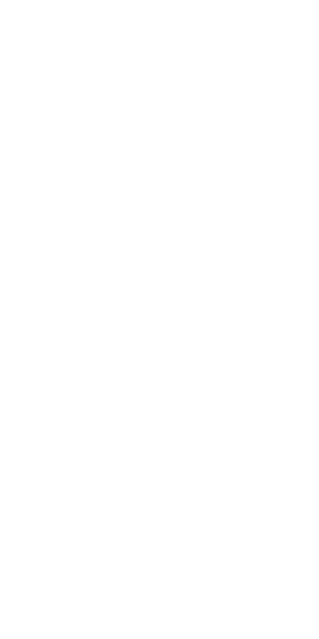 scroll, scrollTop: 0, scrollLeft: 0, axis: both 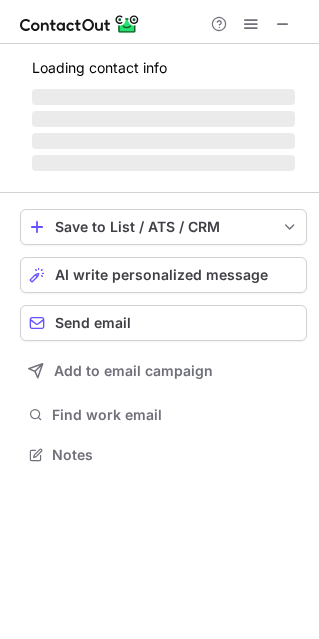 click at bounding box center (283, 24) 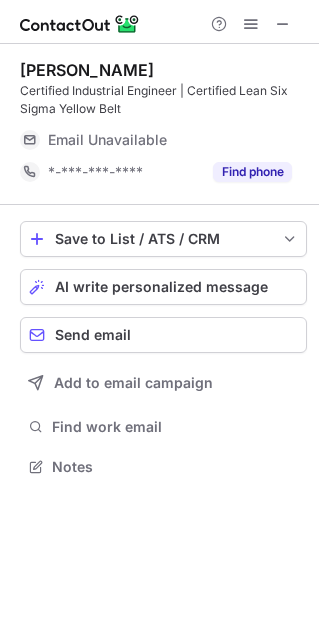 type 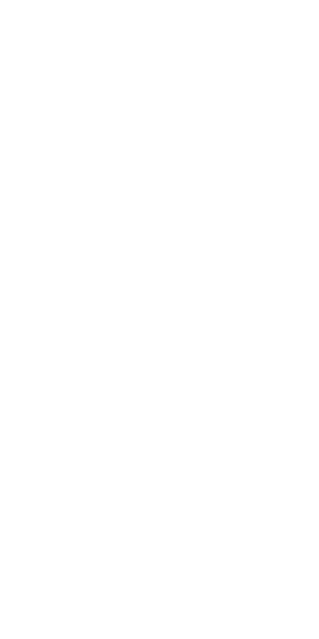 scroll, scrollTop: 0, scrollLeft: 0, axis: both 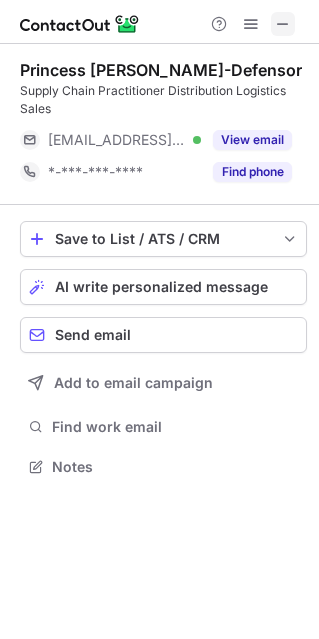 click at bounding box center (283, 24) 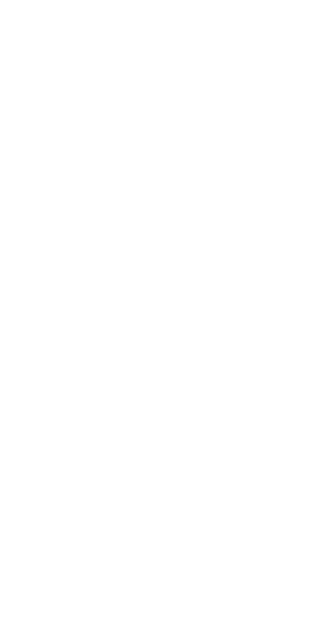 scroll, scrollTop: 0, scrollLeft: 0, axis: both 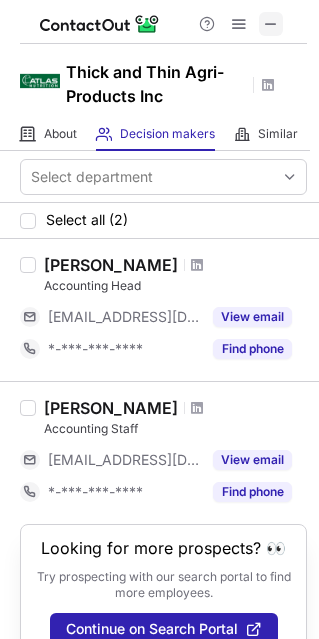 click at bounding box center [271, 24] 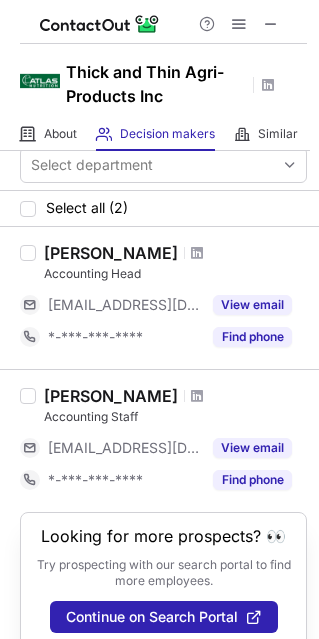 scroll, scrollTop: 0, scrollLeft: 0, axis: both 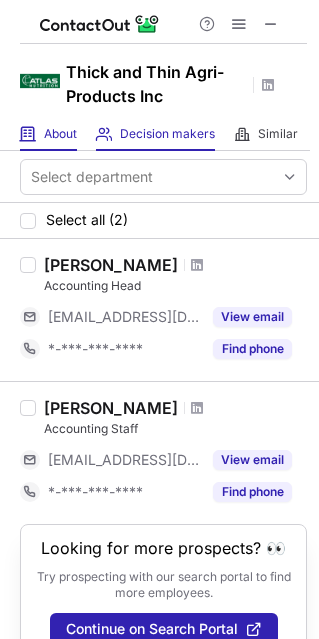 click on "About" at bounding box center (60, 134) 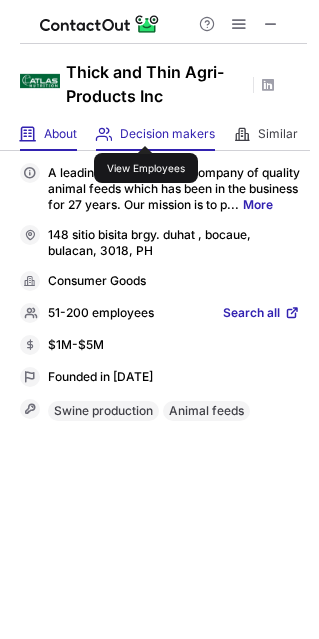 click on "Decision makers" at bounding box center [167, 134] 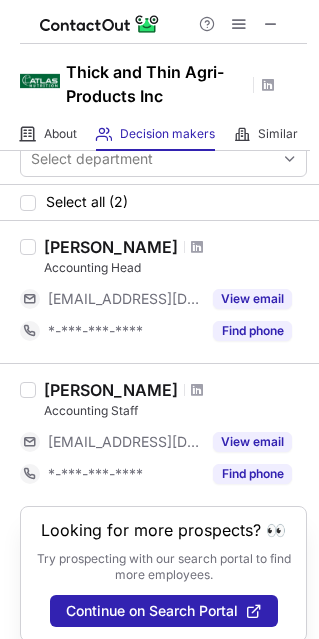 scroll, scrollTop: 36, scrollLeft: 0, axis: vertical 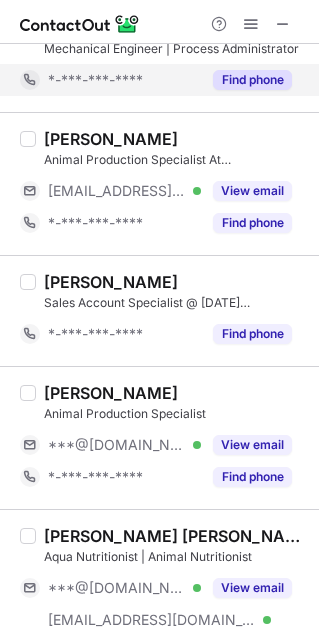 click on "View email" at bounding box center [252, 191] 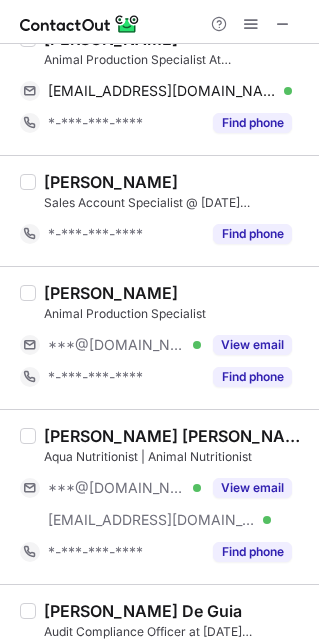 scroll, scrollTop: 300, scrollLeft: 0, axis: vertical 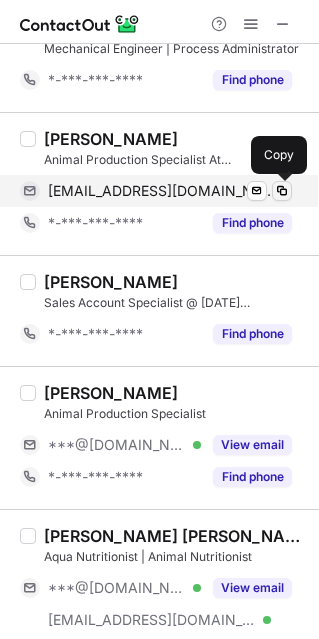 click at bounding box center [282, 191] 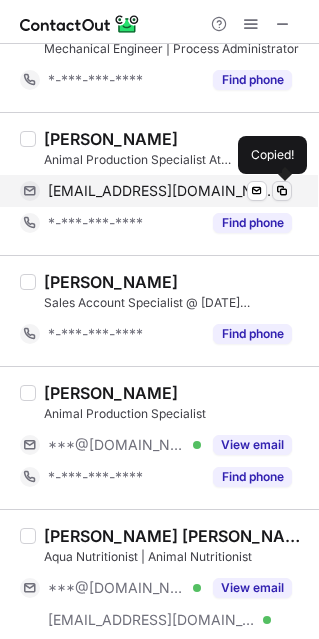 type 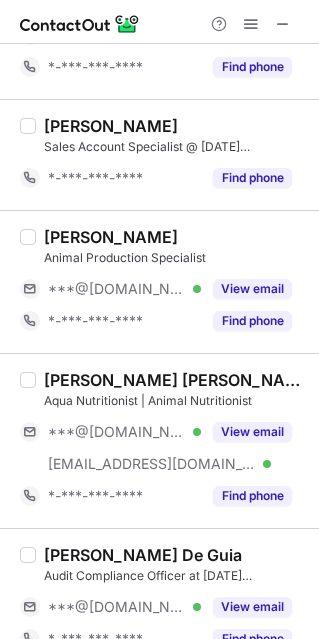 scroll, scrollTop: 485, scrollLeft: 0, axis: vertical 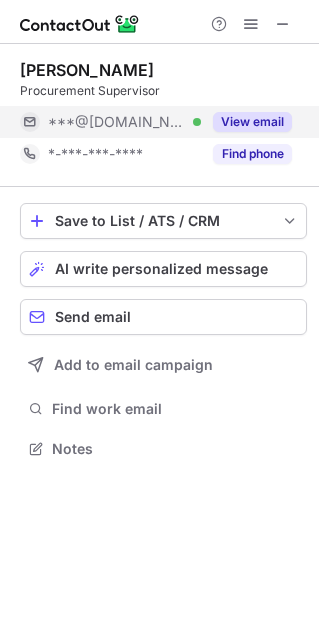 click on "View email" at bounding box center (252, 122) 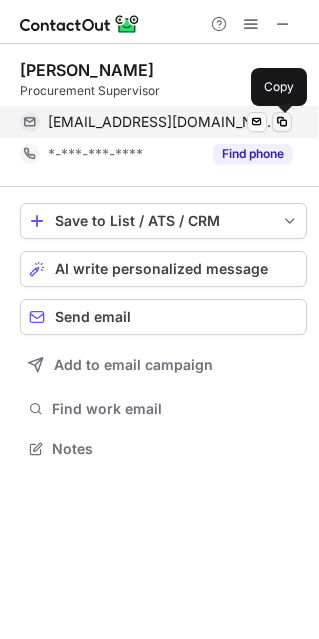 click at bounding box center (282, 122) 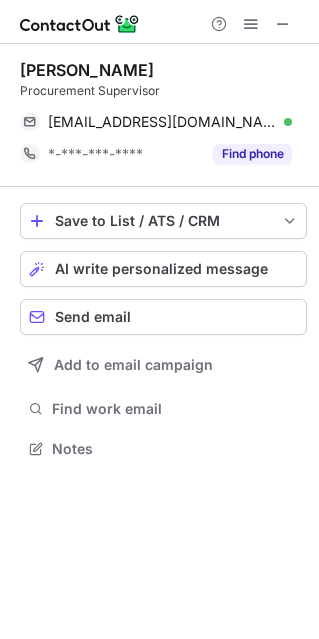 type 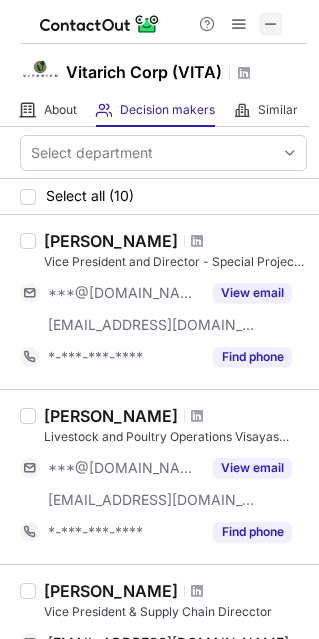 click at bounding box center (271, 24) 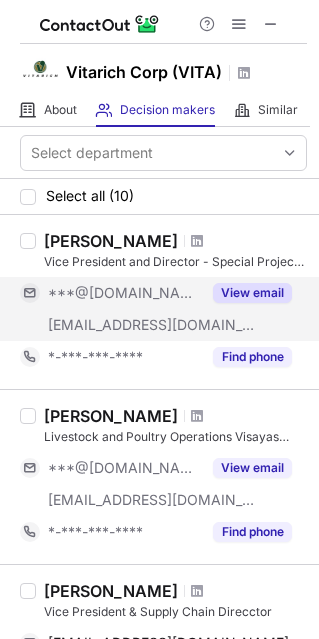 click on "View email" at bounding box center (252, 293) 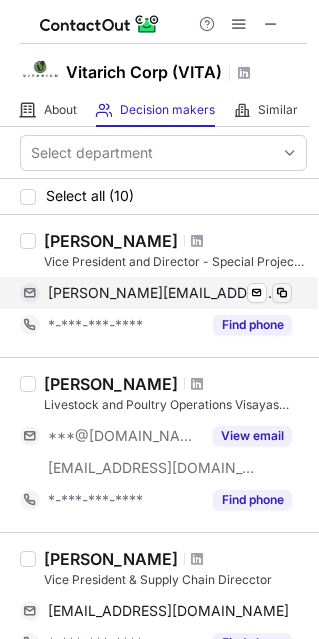 click at bounding box center [282, 293] 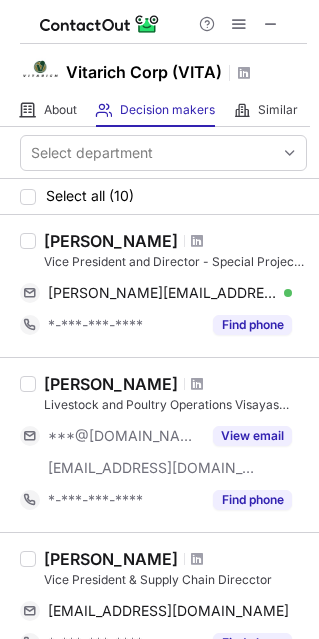 type 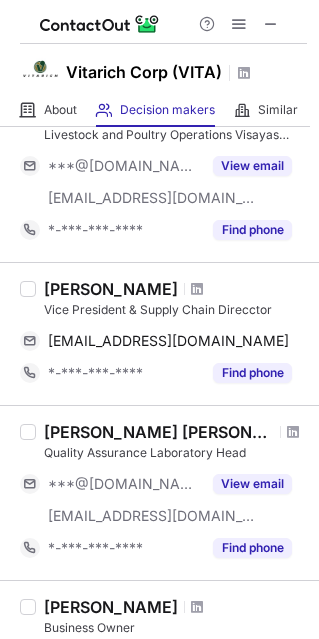 scroll, scrollTop: 300, scrollLeft: 0, axis: vertical 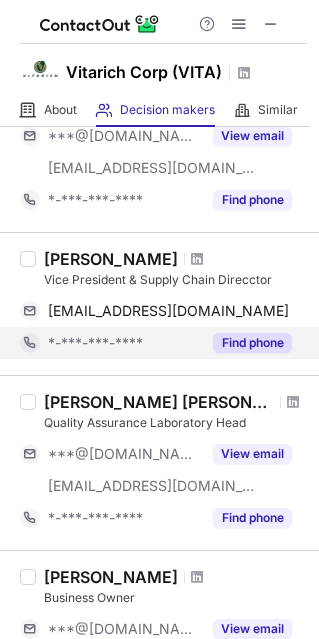 click on "Find phone" at bounding box center [252, 343] 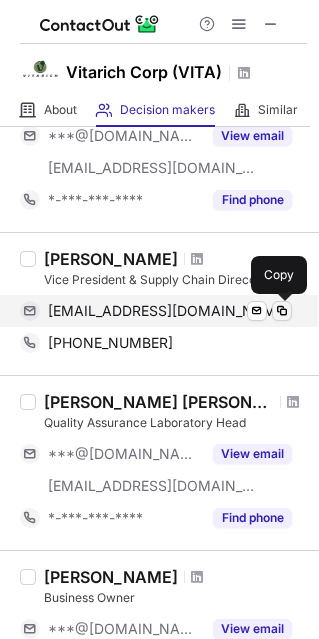 click at bounding box center (282, 311) 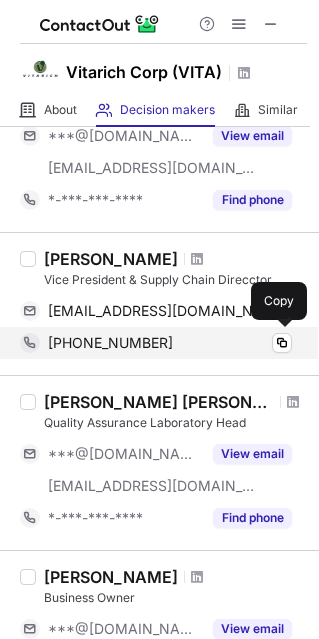 type 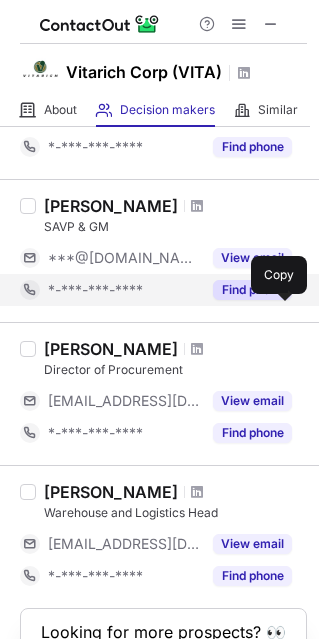 scroll, scrollTop: 1200, scrollLeft: 0, axis: vertical 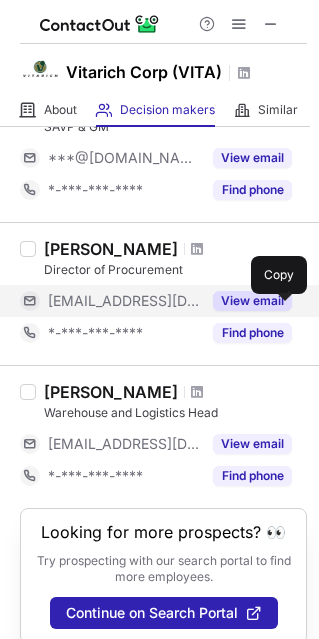 click on "View email" at bounding box center [252, 301] 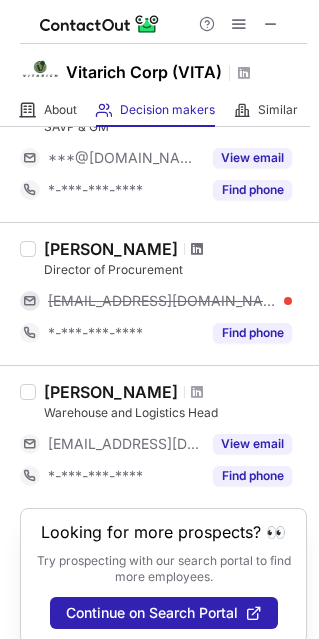 click at bounding box center [197, 249] 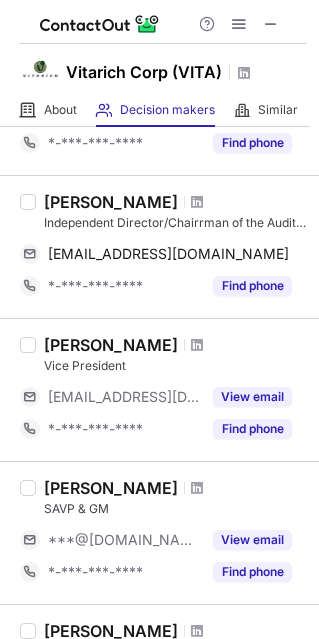 scroll, scrollTop: 787, scrollLeft: 0, axis: vertical 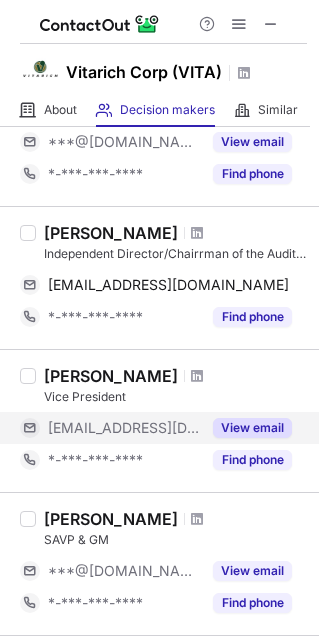 click on "View email" at bounding box center [252, 428] 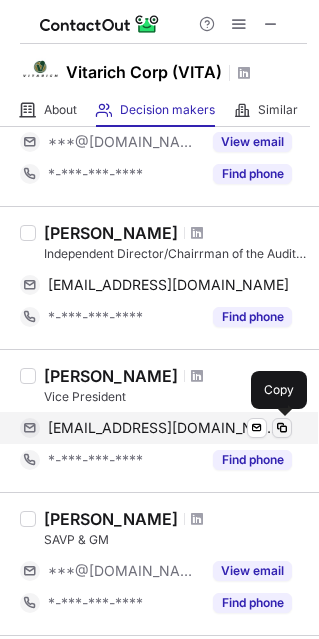 click at bounding box center (282, 428) 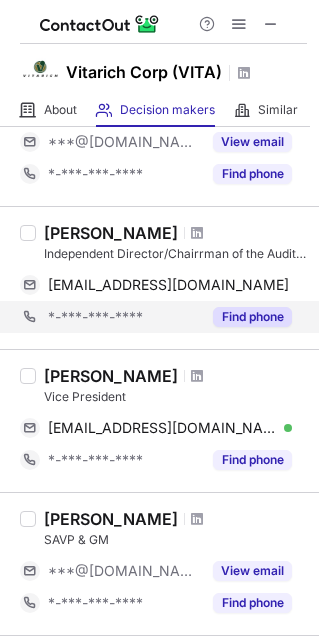 type 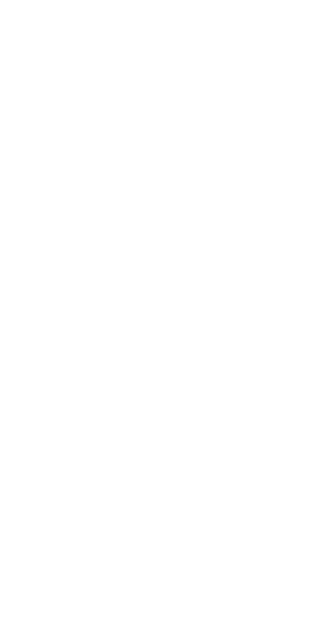 scroll, scrollTop: 0, scrollLeft: 0, axis: both 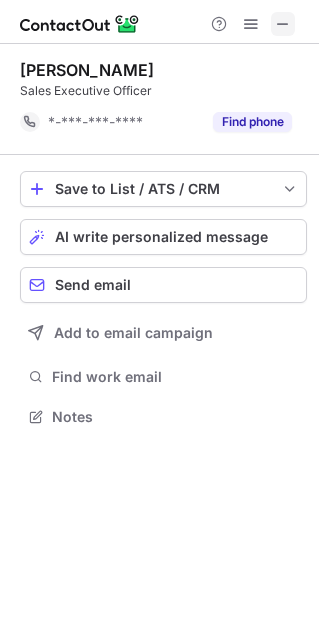 click at bounding box center [283, 24] 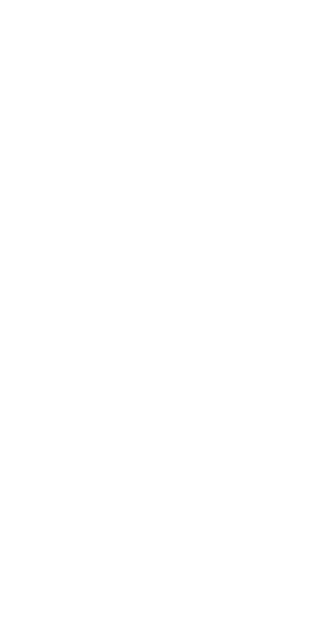 scroll, scrollTop: 0, scrollLeft: 0, axis: both 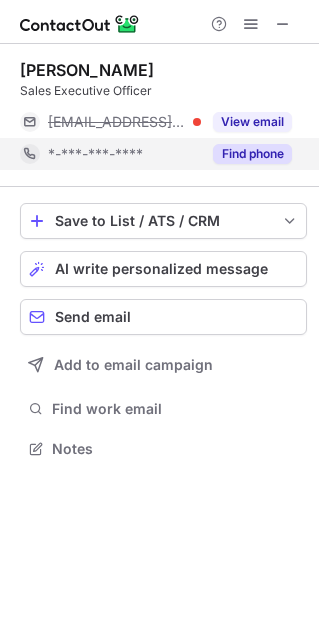 click on "Find phone" at bounding box center [252, 154] 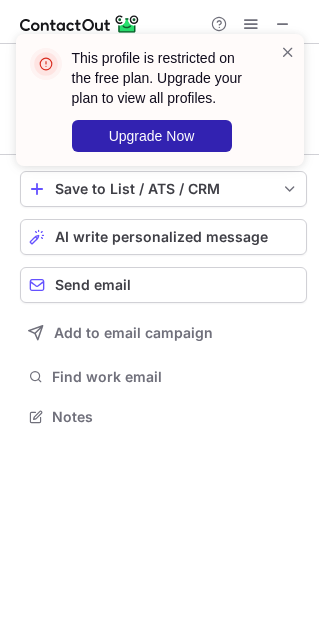scroll, scrollTop: 370, scrollLeft: 319, axis: both 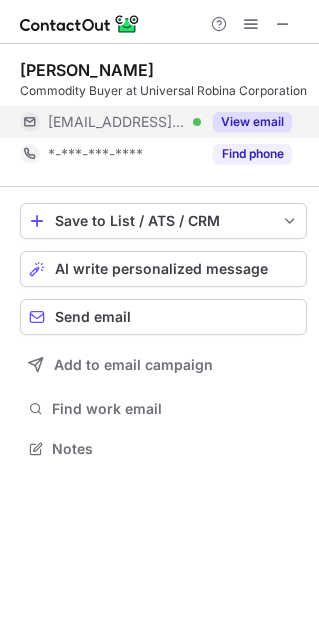 click on "View email" at bounding box center [252, 122] 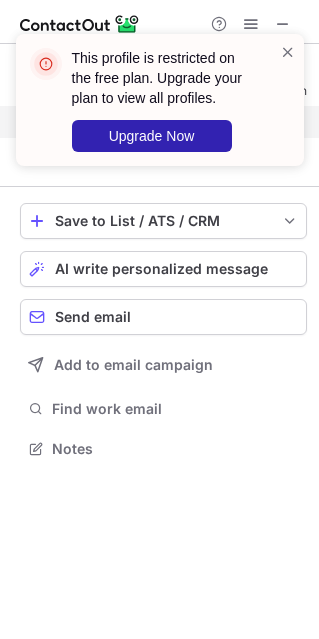 click on "This profile is restricted on the free plan. Upgrade your plan to view all profiles. Upgrade Now" at bounding box center [160, 100] 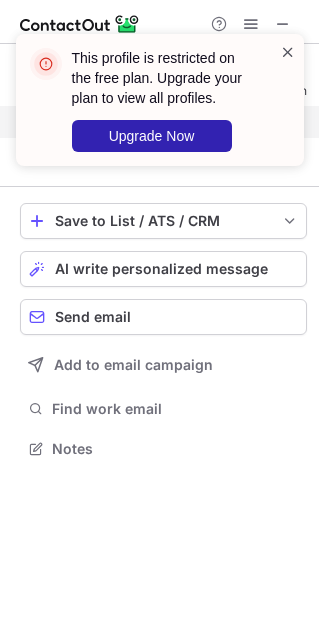 click at bounding box center [288, 52] 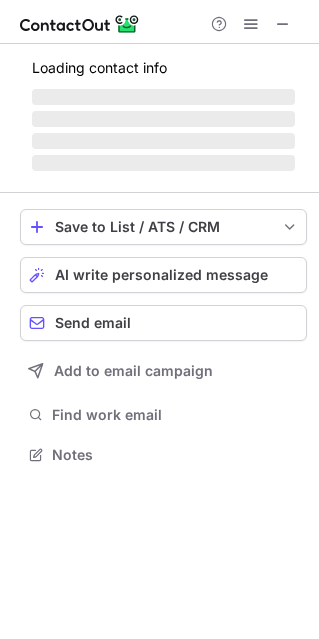 scroll, scrollTop: 10, scrollLeft: 10, axis: both 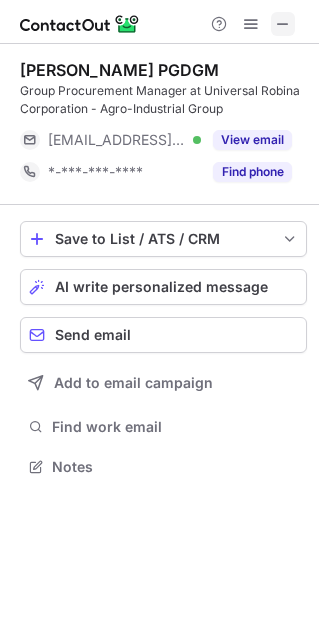 click at bounding box center [283, 24] 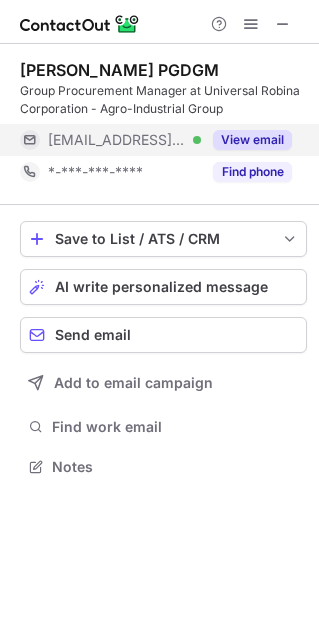 click on "View email" at bounding box center (252, 140) 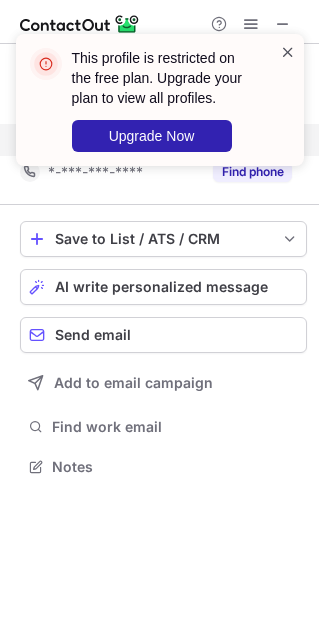 click at bounding box center (288, 52) 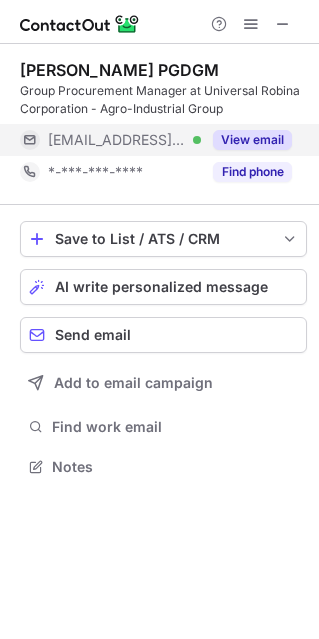 scroll, scrollTop: 442, scrollLeft: 319, axis: both 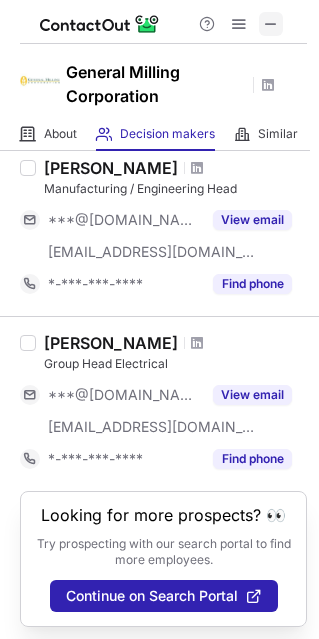 click at bounding box center [271, 24] 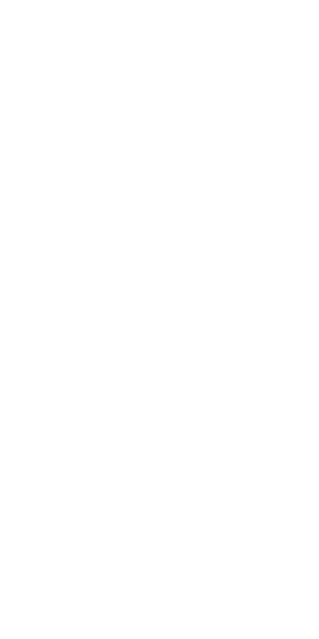 scroll, scrollTop: 0, scrollLeft: 0, axis: both 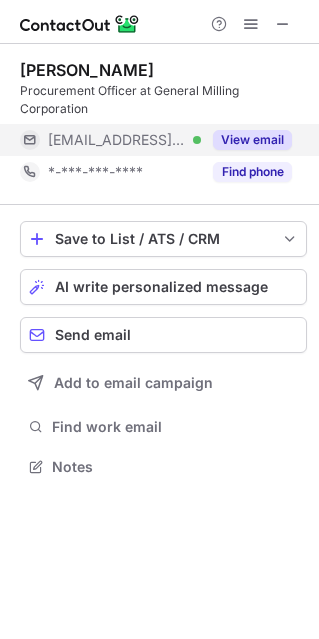 click on "View email" at bounding box center (252, 140) 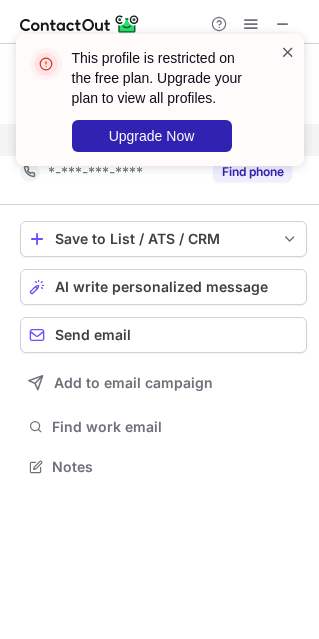 click at bounding box center [288, 52] 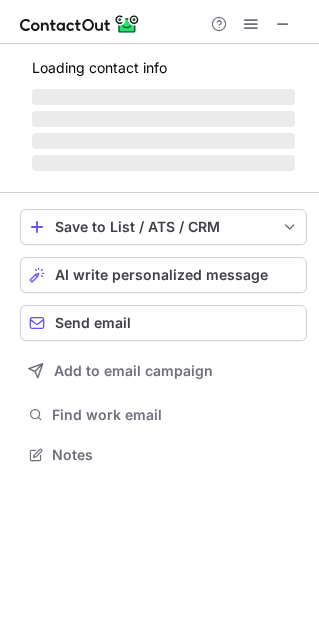 scroll, scrollTop: 442, scrollLeft: 319, axis: both 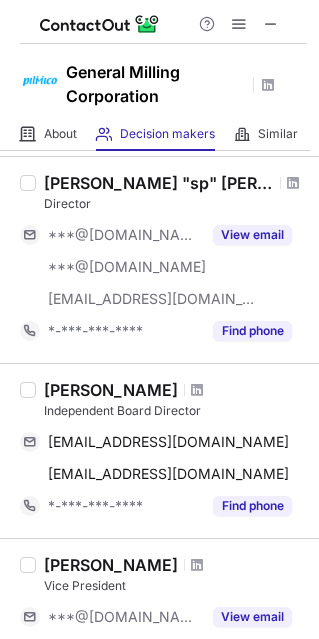 click on "Help & Support" at bounding box center [163, 22] 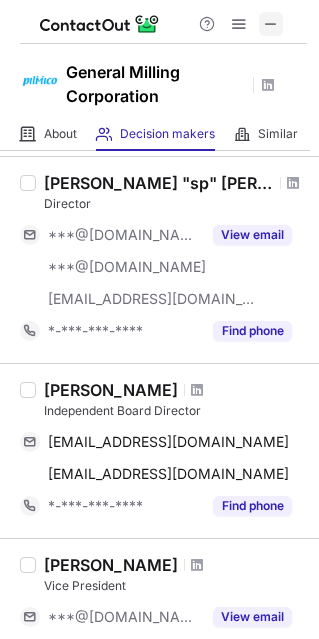 click at bounding box center [271, 24] 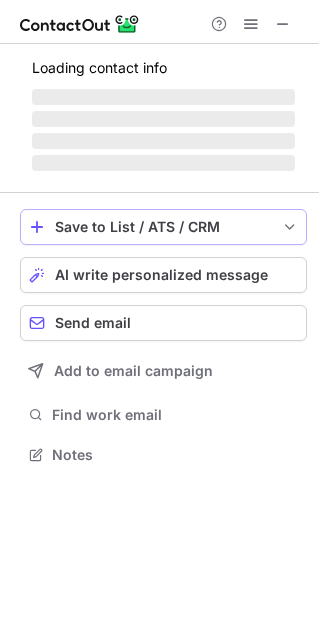 scroll, scrollTop: 10, scrollLeft: 10, axis: both 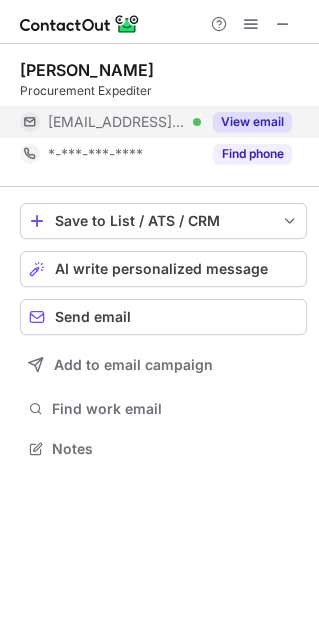 click on "View email" at bounding box center [252, 122] 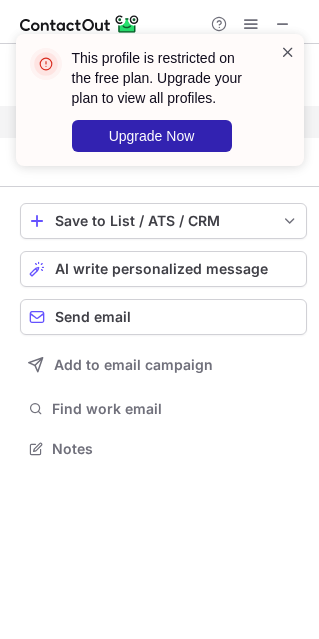 click at bounding box center [288, 52] 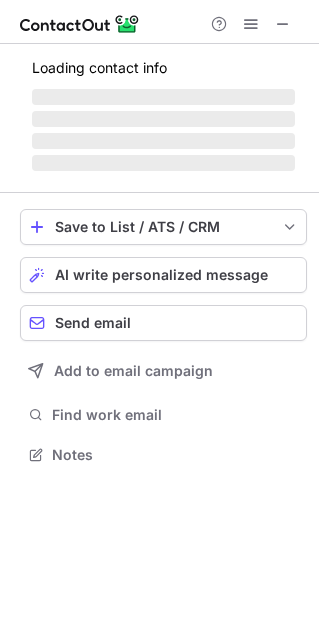scroll, scrollTop: 10, scrollLeft: 10, axis: both 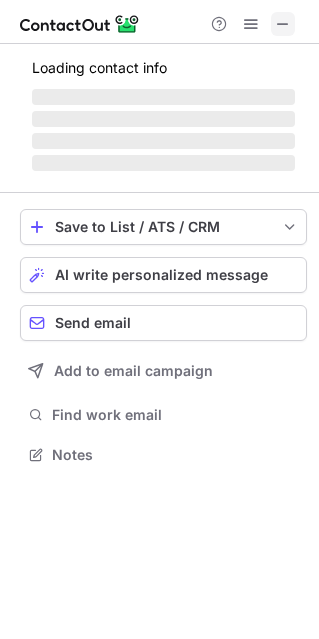 click at bounding box center [283, 24] 